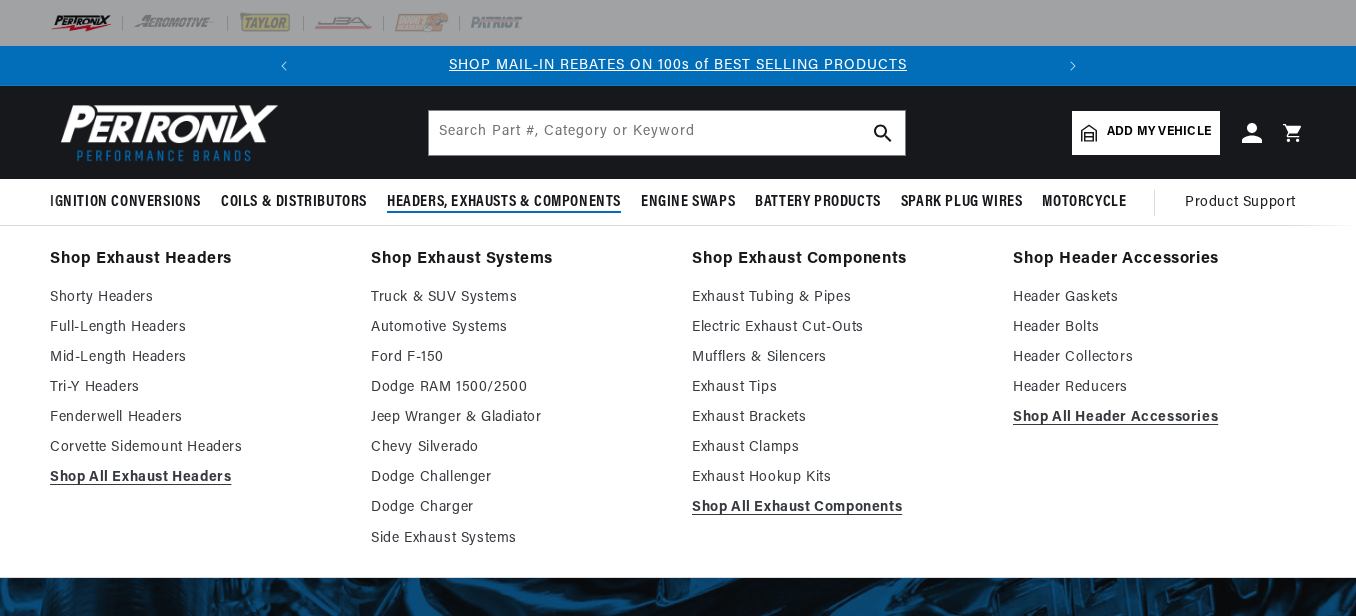 scroll, scrollTop: 0, scrollLeft: 0, axis: both 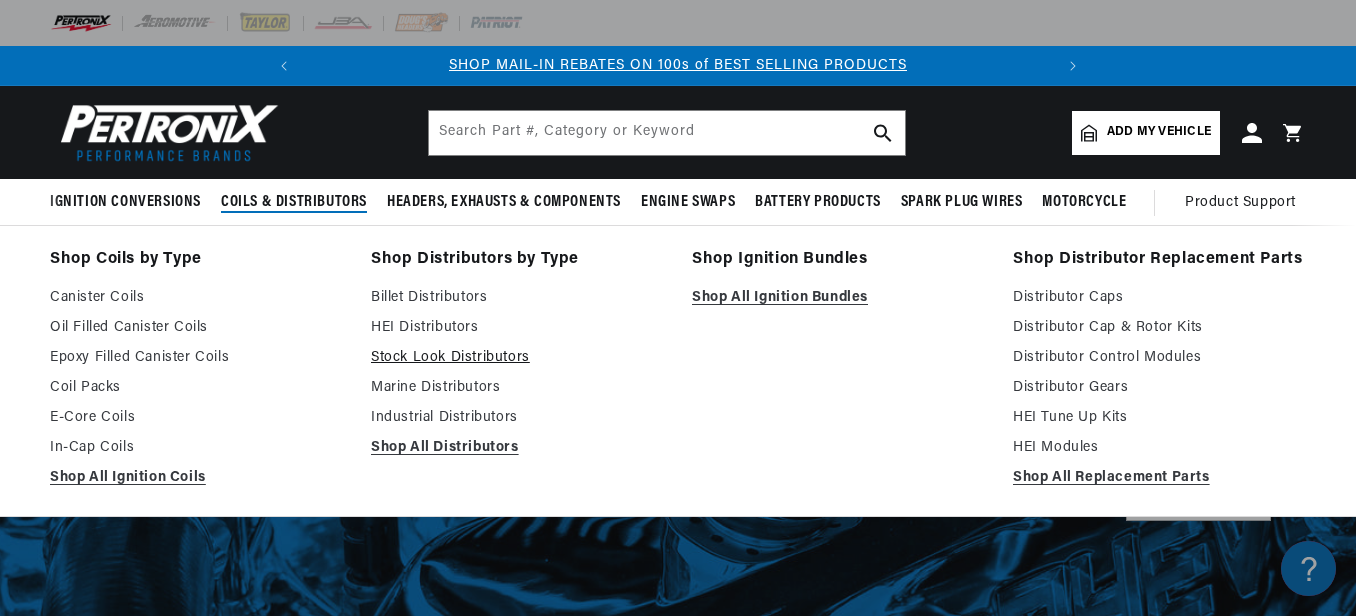 click on "Stock Look Distributors" at bounding box center (517, 358) 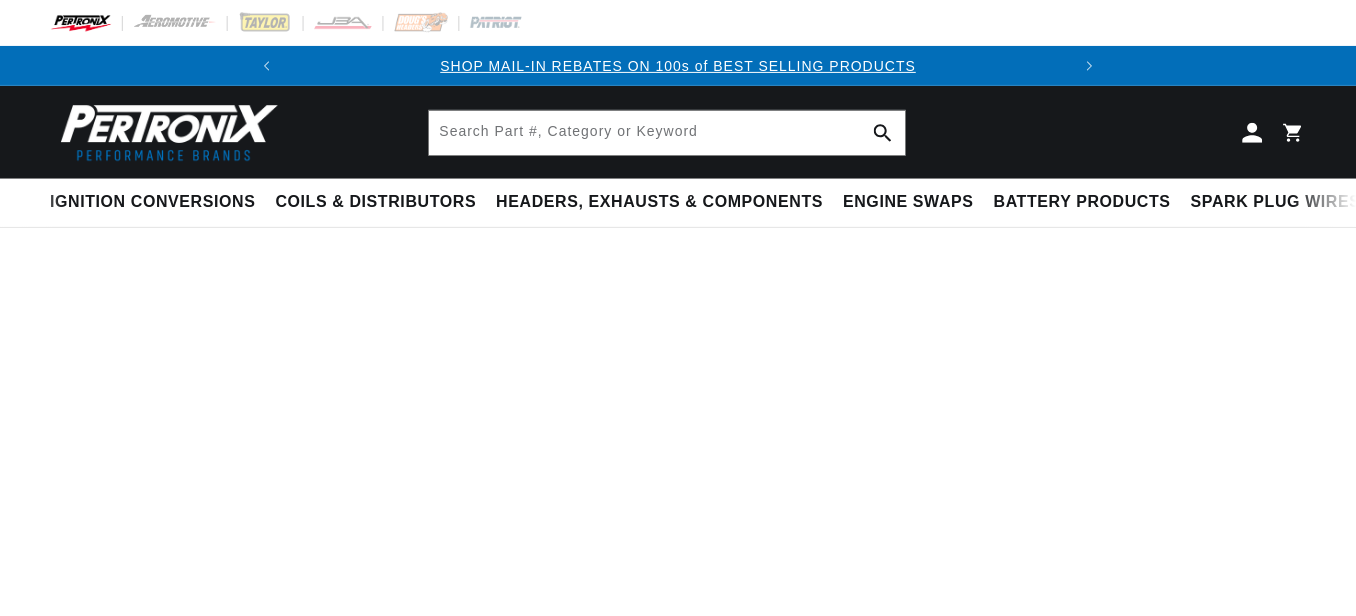 scroll, scrollTop: 0, scrollLeft: 0, axis: both 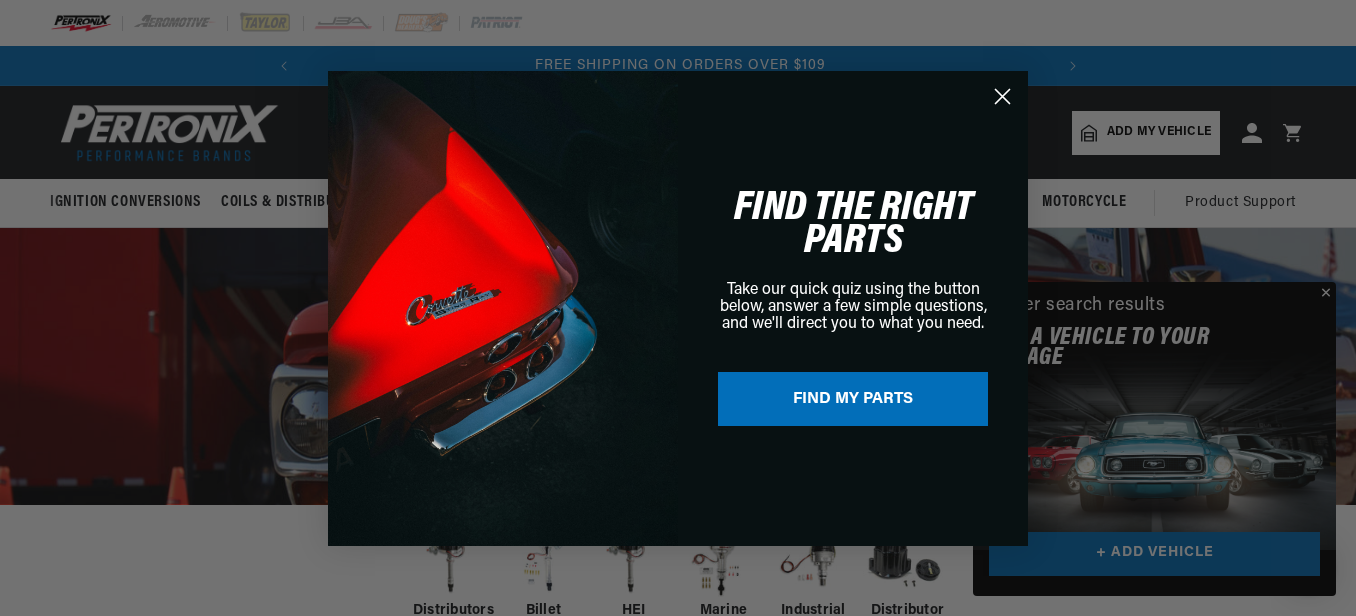 click 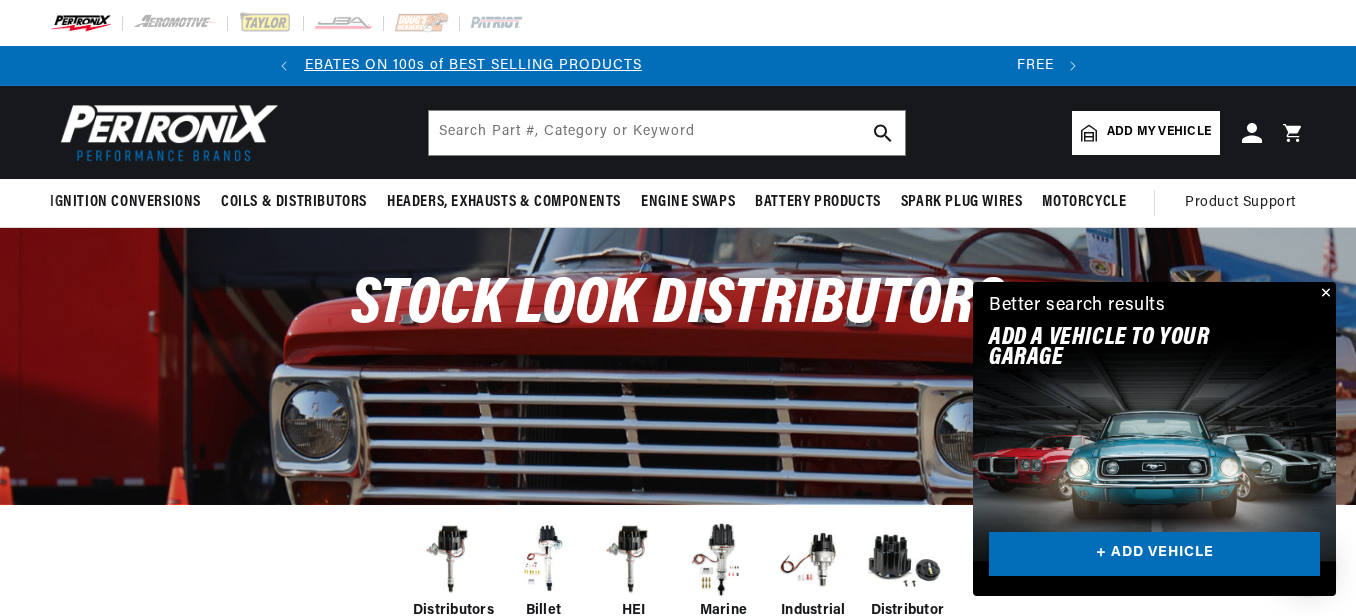 scroll, scrollTop: 0, scrollLeft: 0, axis: both 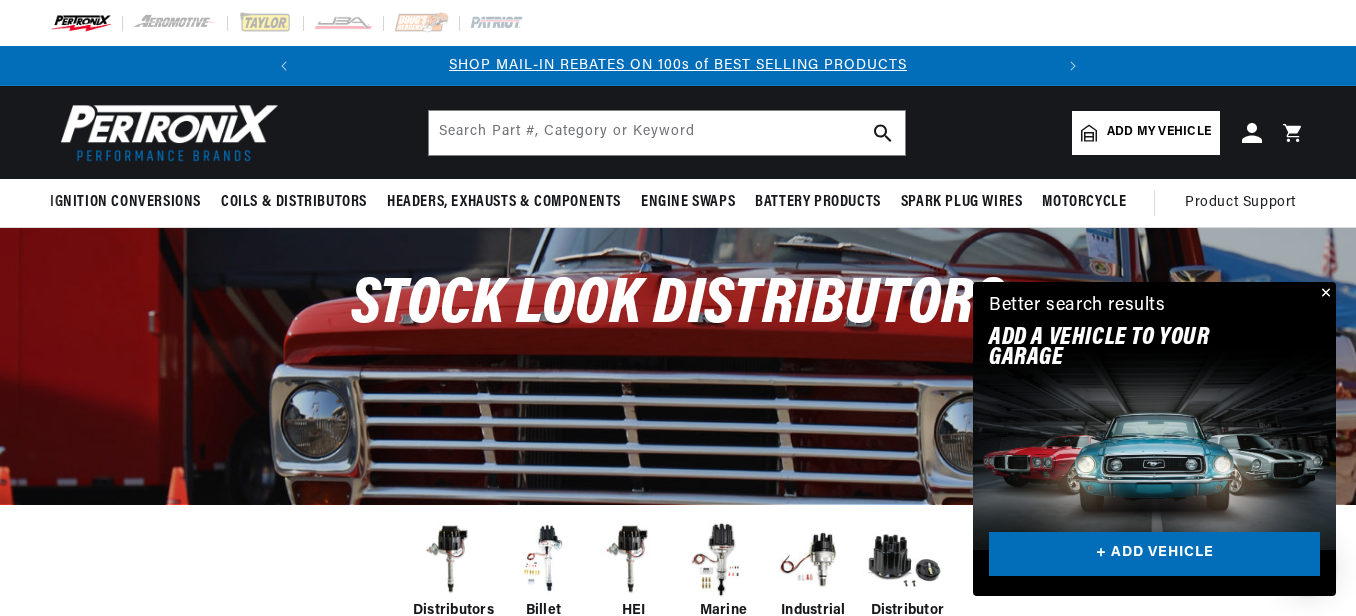click at bounding box center (1324, 294) 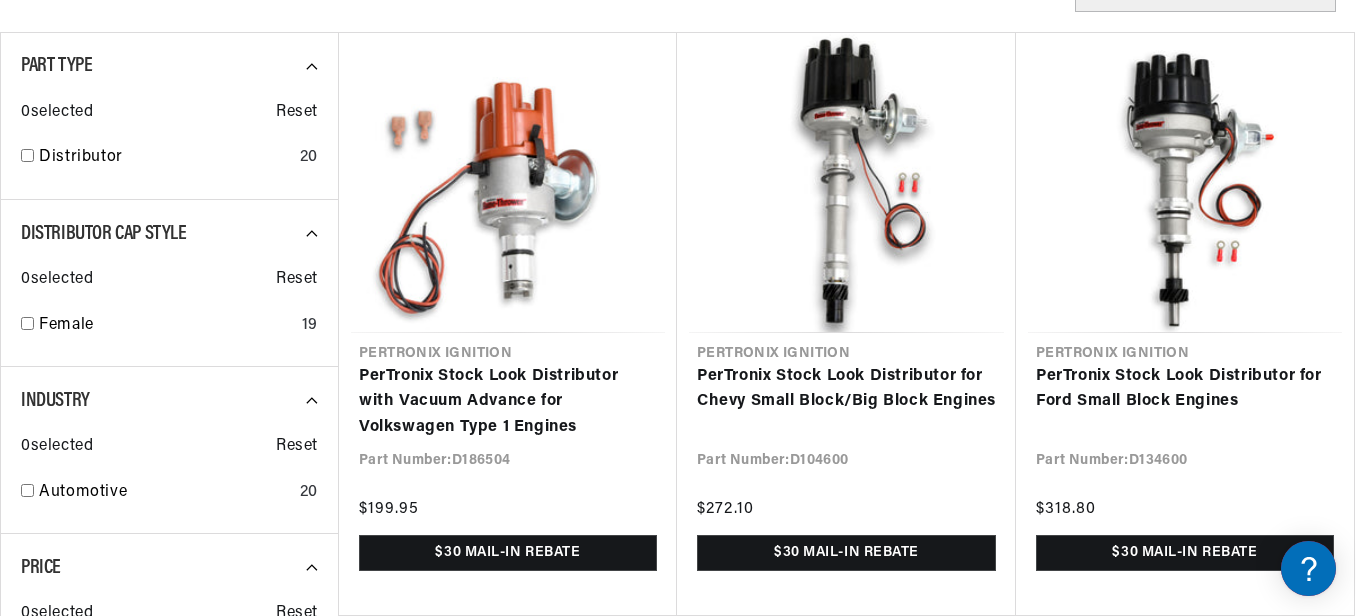 scroll, scrollTop: 800, scrollLeft: 0, axis: vertical 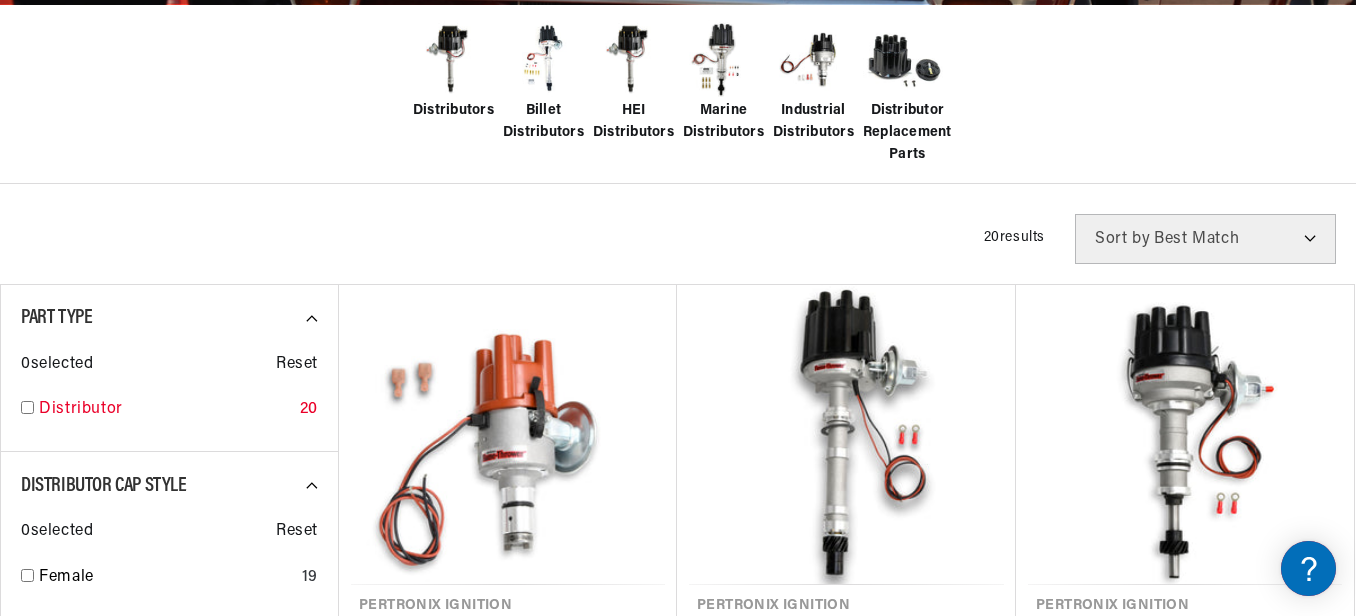 click at bounding box center [27, 407] 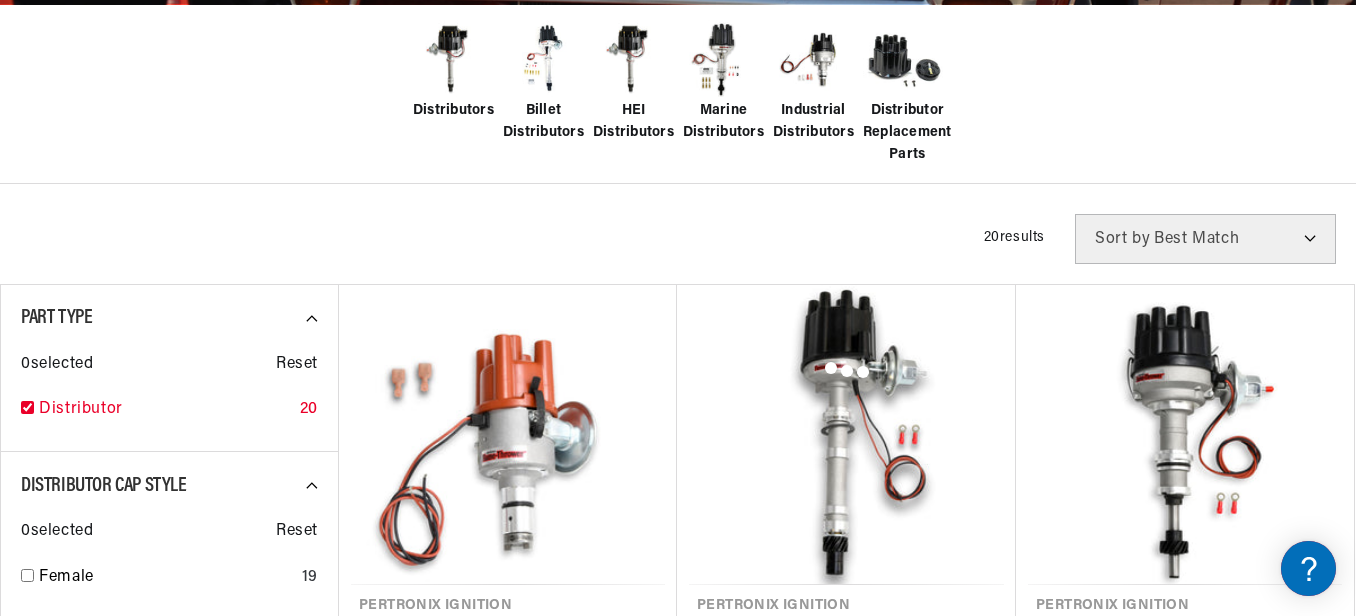 checkbox on "true" 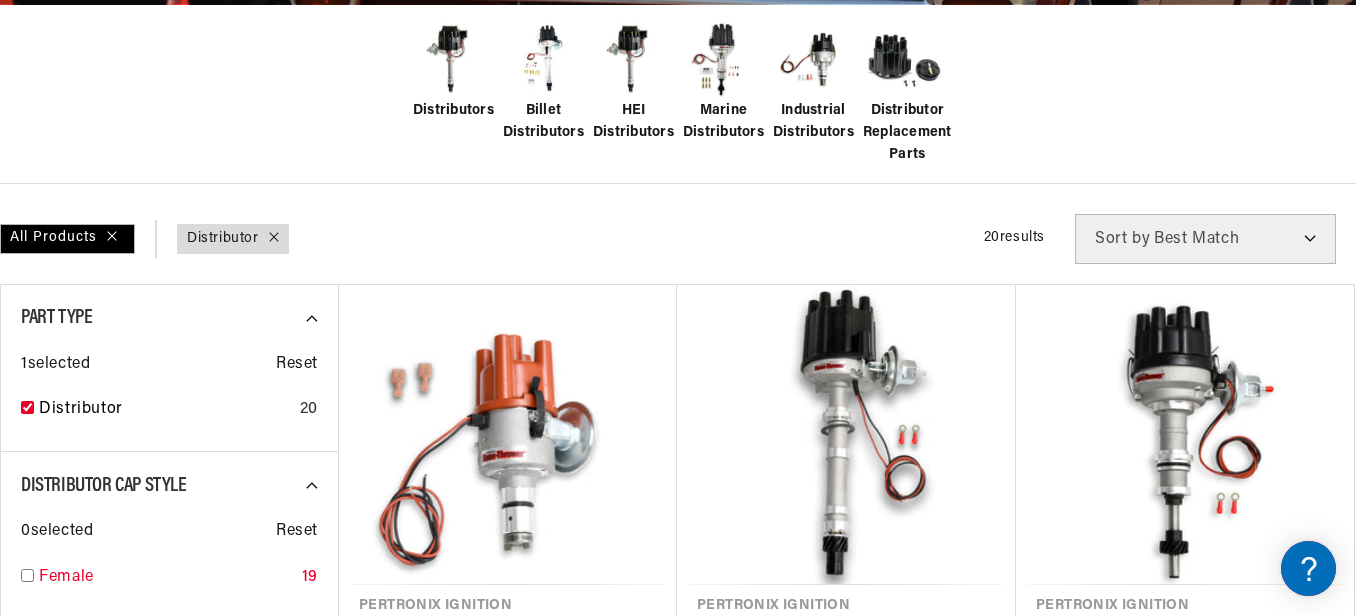 click at bounding box center (27, 575) 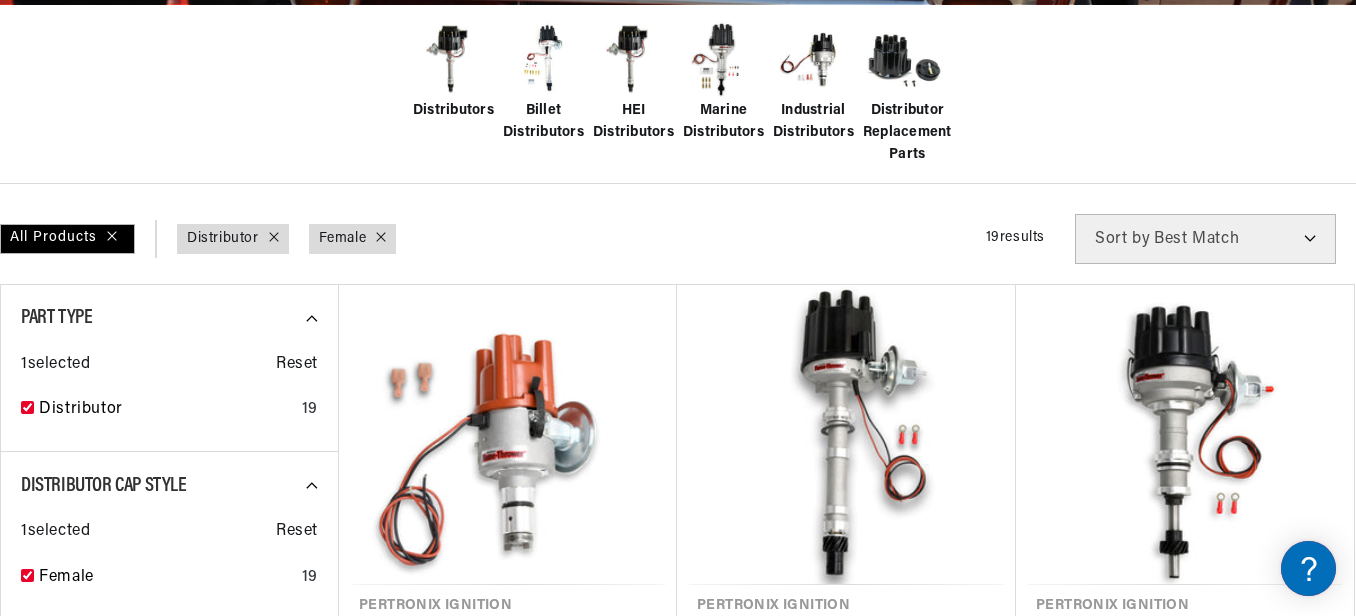 scroll, scrollTop: 0, scrollLeft: 747, axis: horizontal 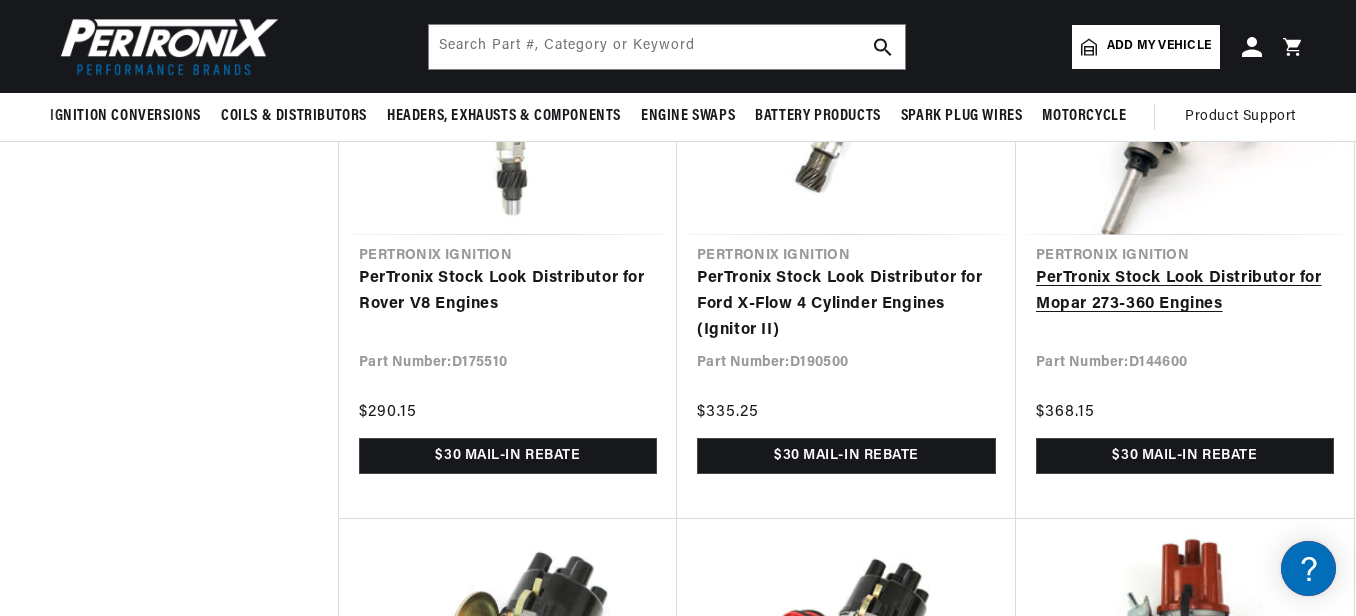 click on "PerTronix Stock Look Distributor for Mopar 273-360 Engines" at bounding box center (1185, 291) 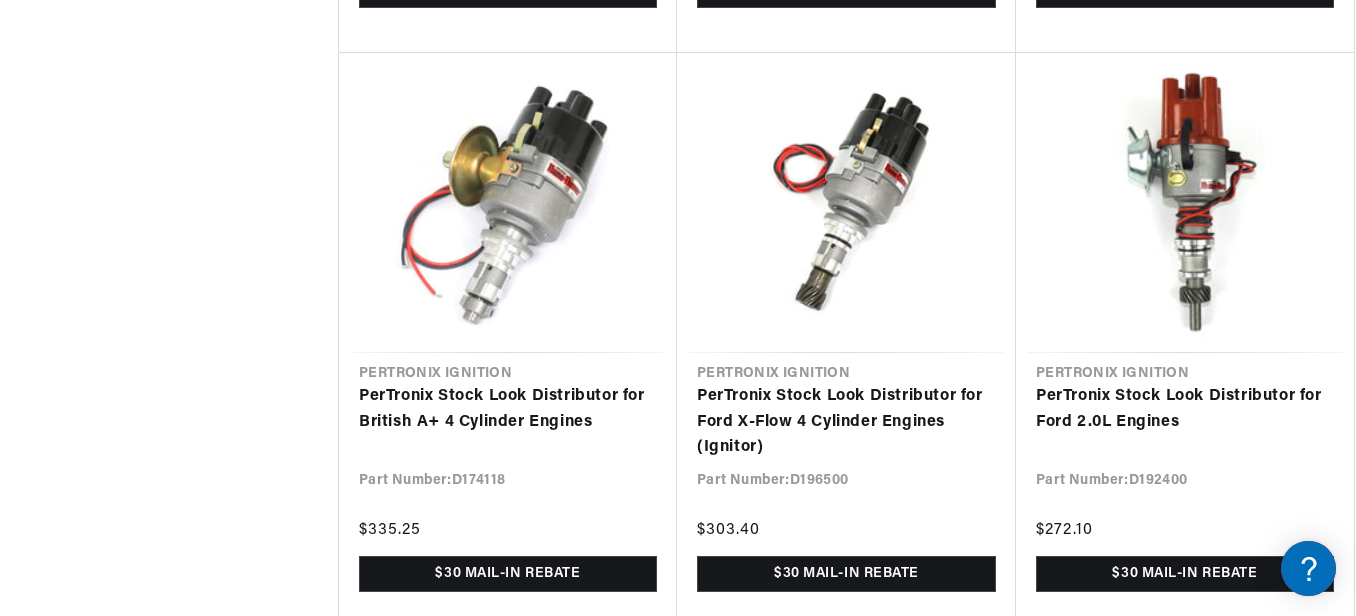 scroll, scrollTop: 3100, scrollLeft: 0, axis: vertical 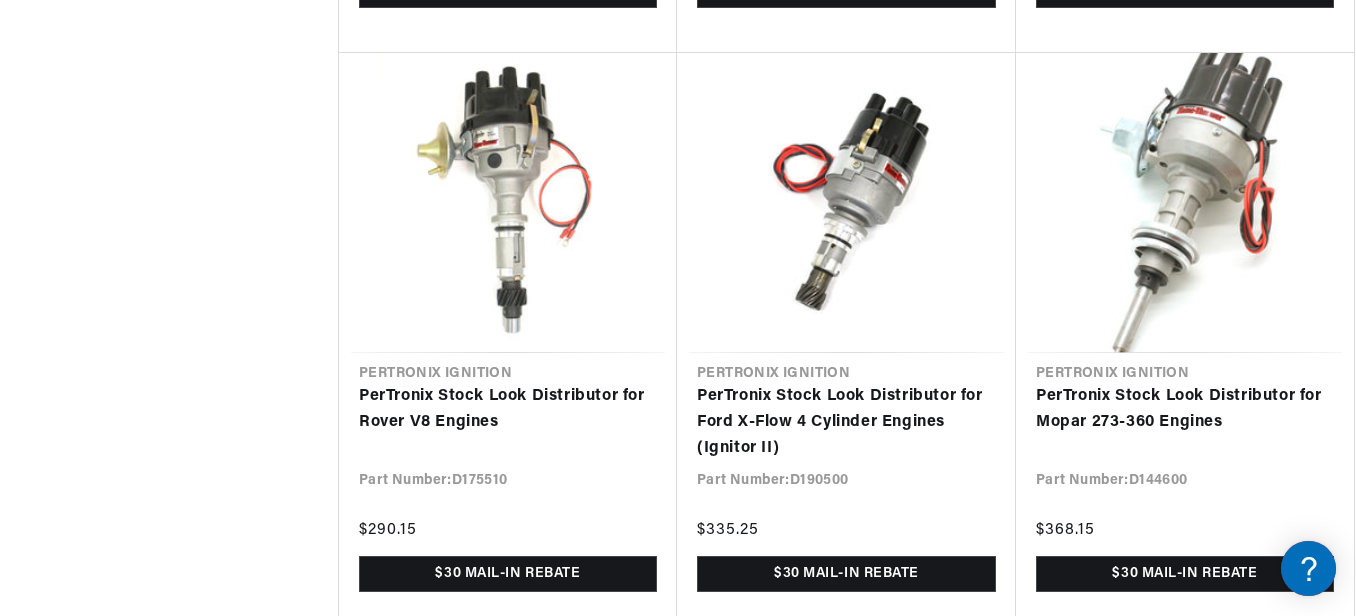 checkbox on "false" 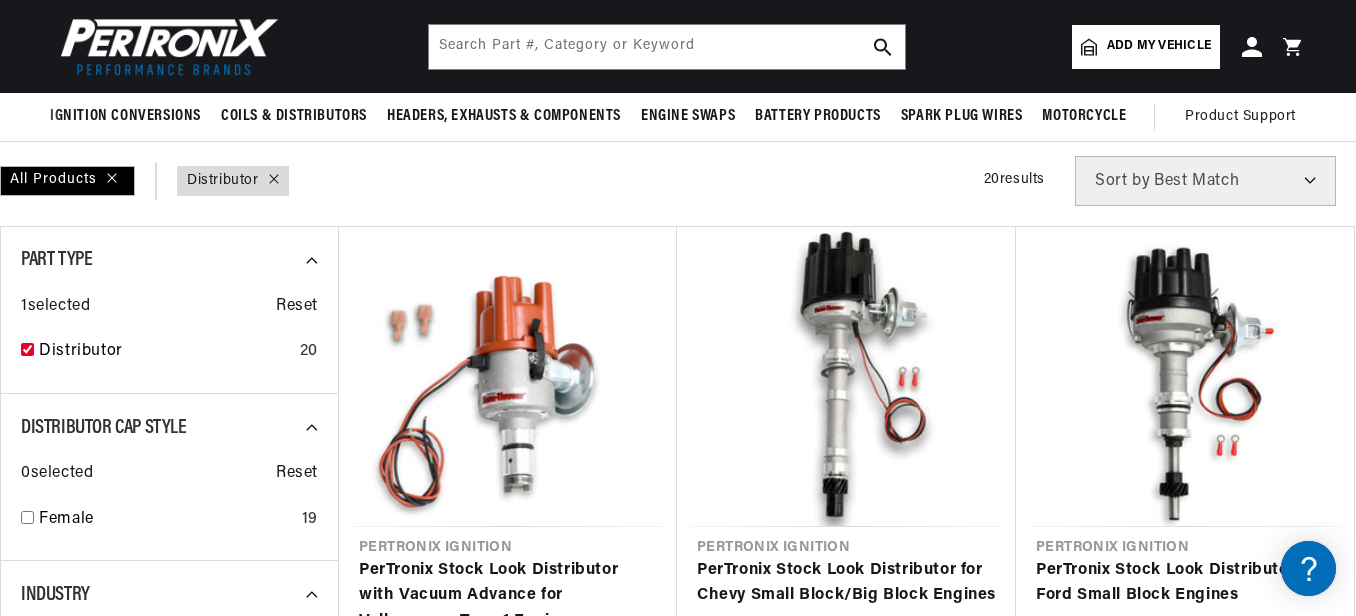 scroll, scrollTop: 500, scrollLeft: 0, axis: vertical 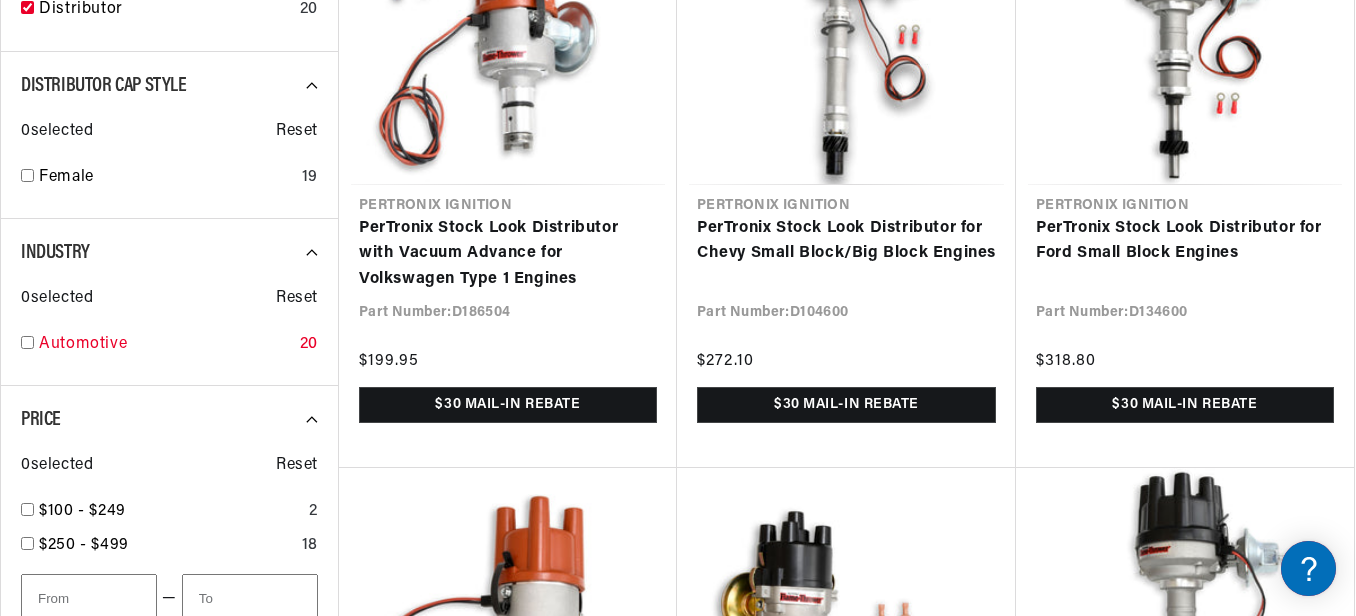 click at bounding box center (27, 342) 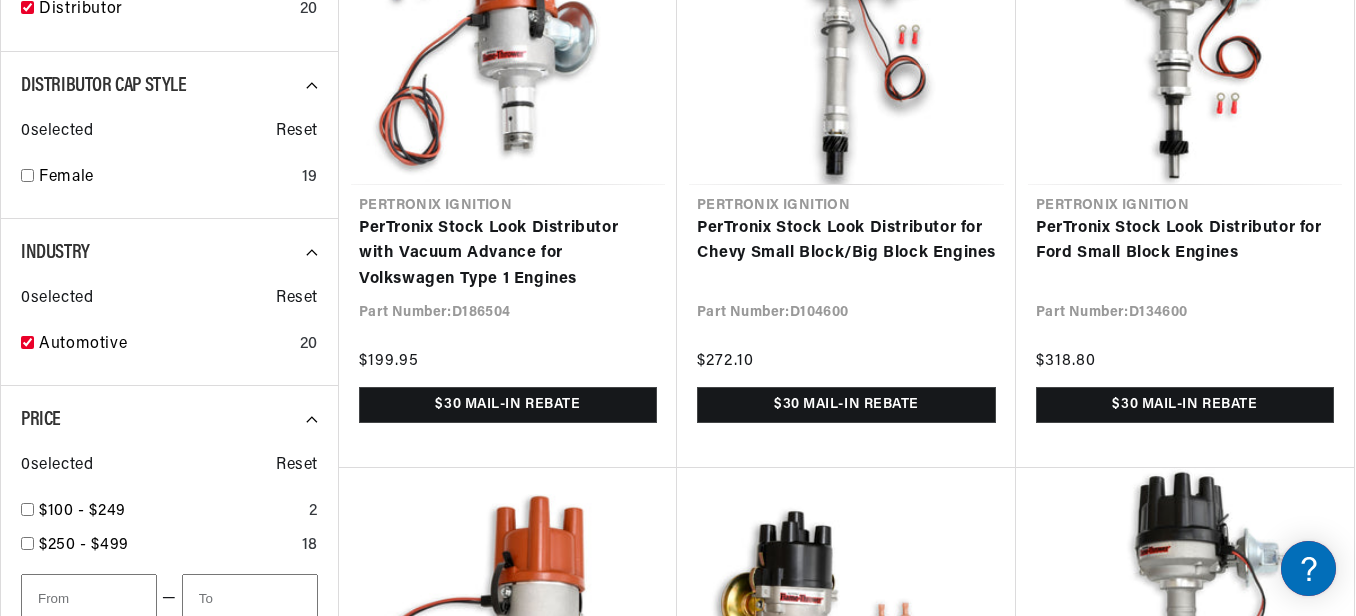 checkbox on "true" 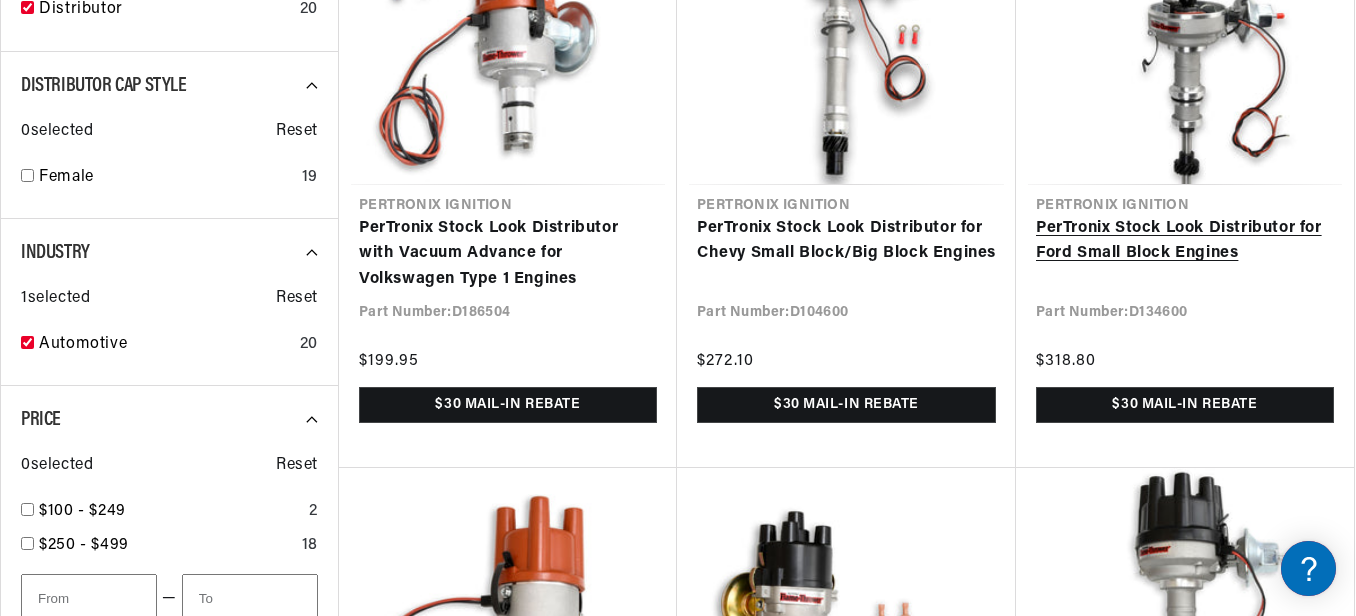 scroll, scrollTop: 0, scrollLeft: 0, axis: both 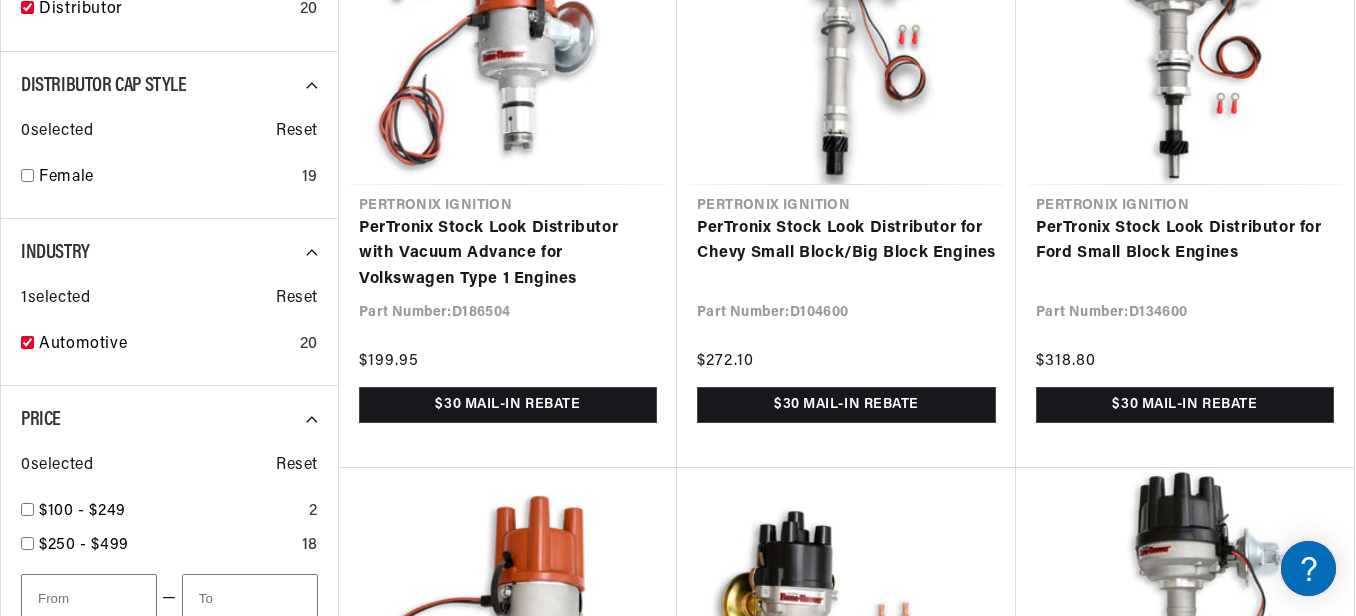 drag, startPoint x: 1355, startPoint y: 129, endPoint x: 1356, endPoint y: 107, distance: 22.022715 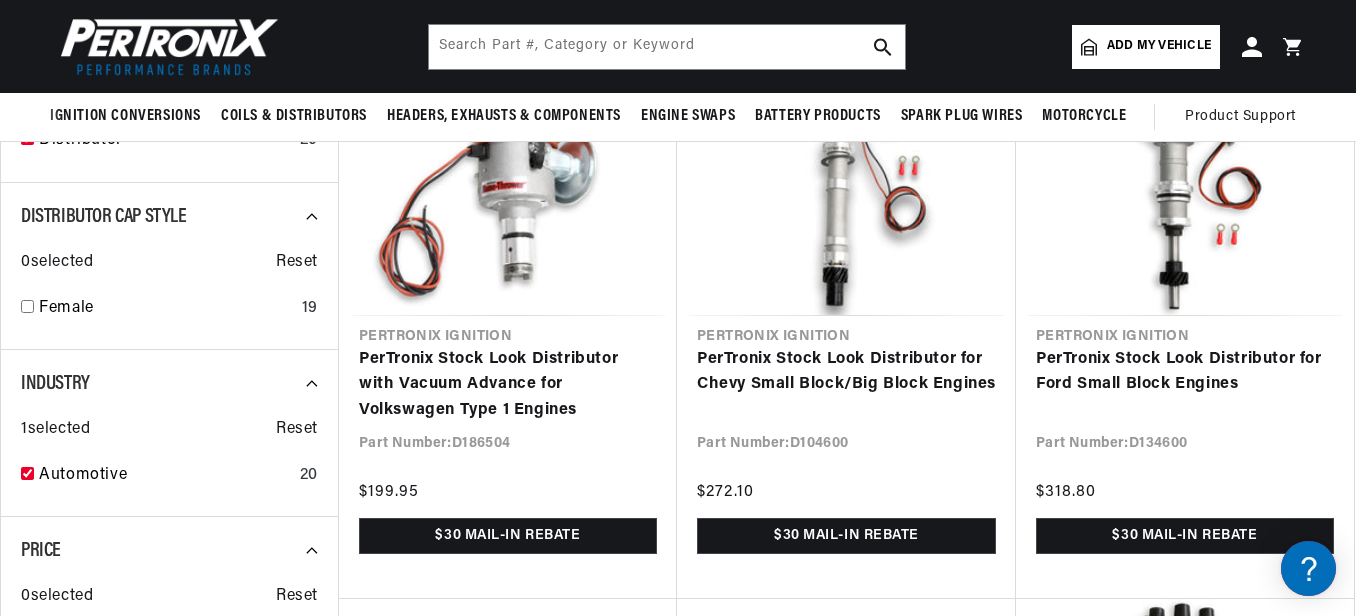 scroll, scrollTop: 760, scrollLeft: 0, axis: vertical 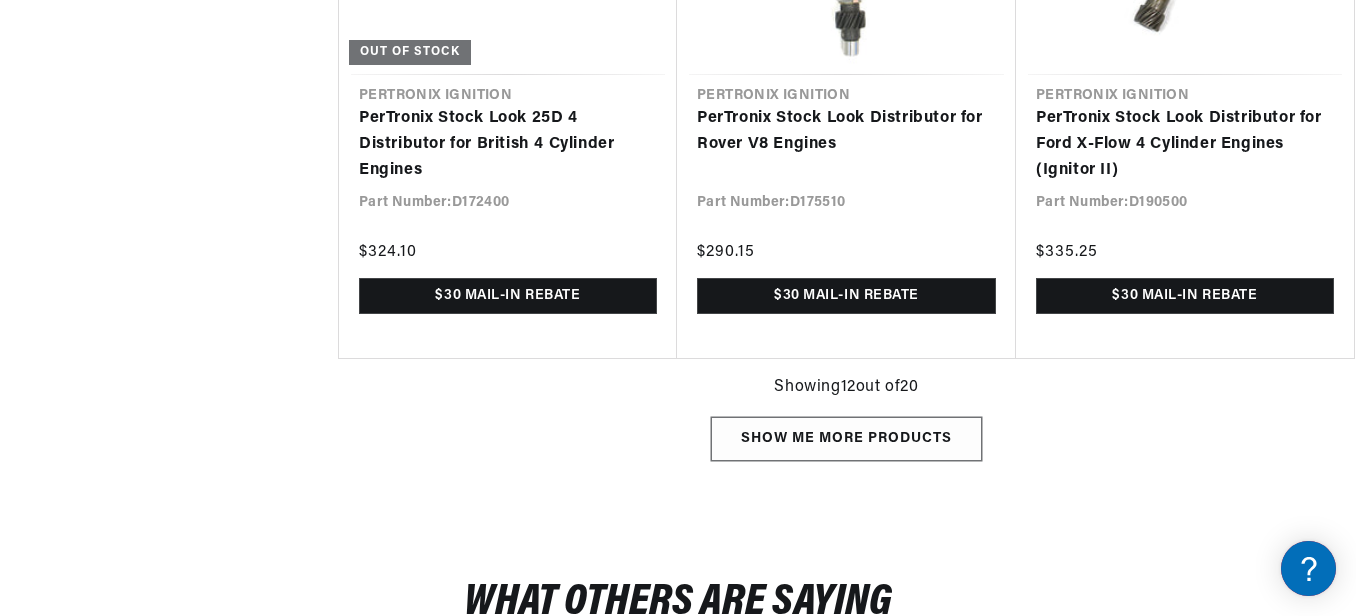click on "Show me more products" at bounding box center [846, 439] 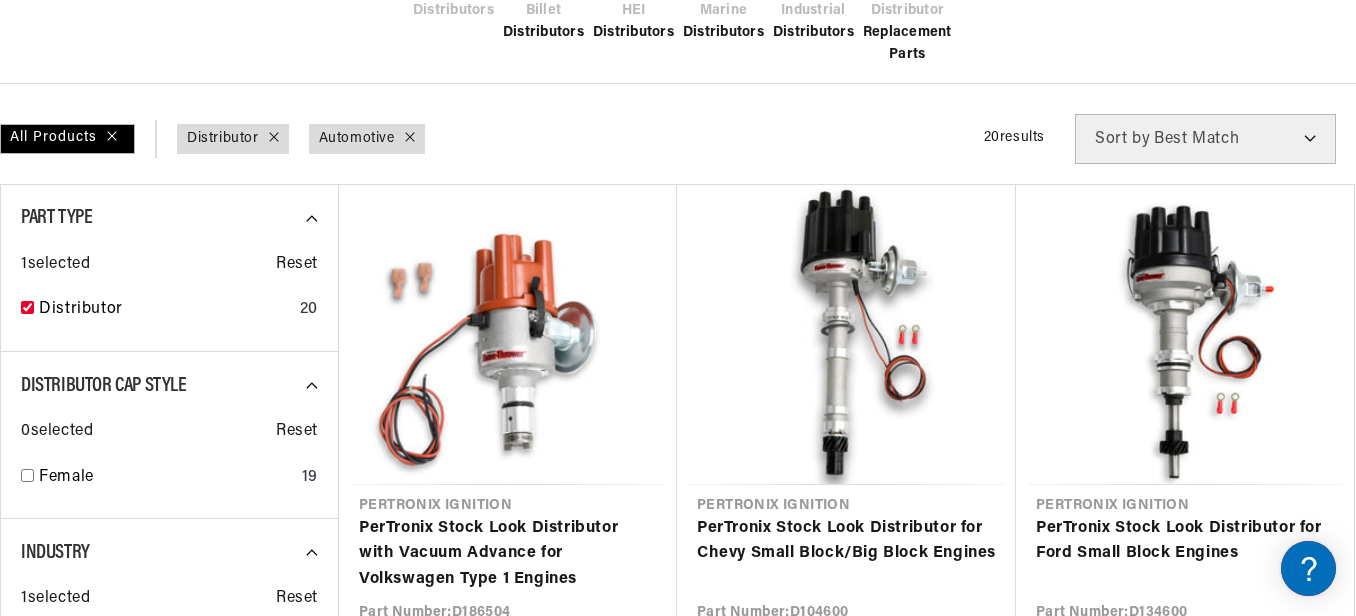 scroll, scrollTop: 792, scrollLeft: 0, axis: vertical 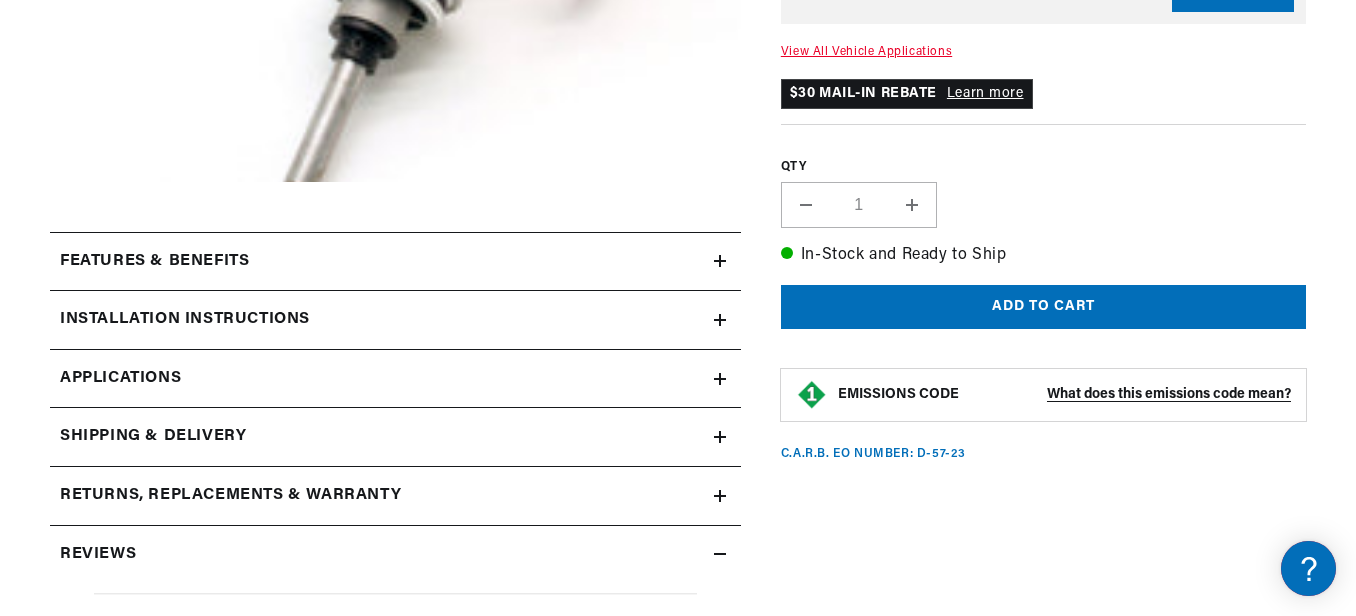 click 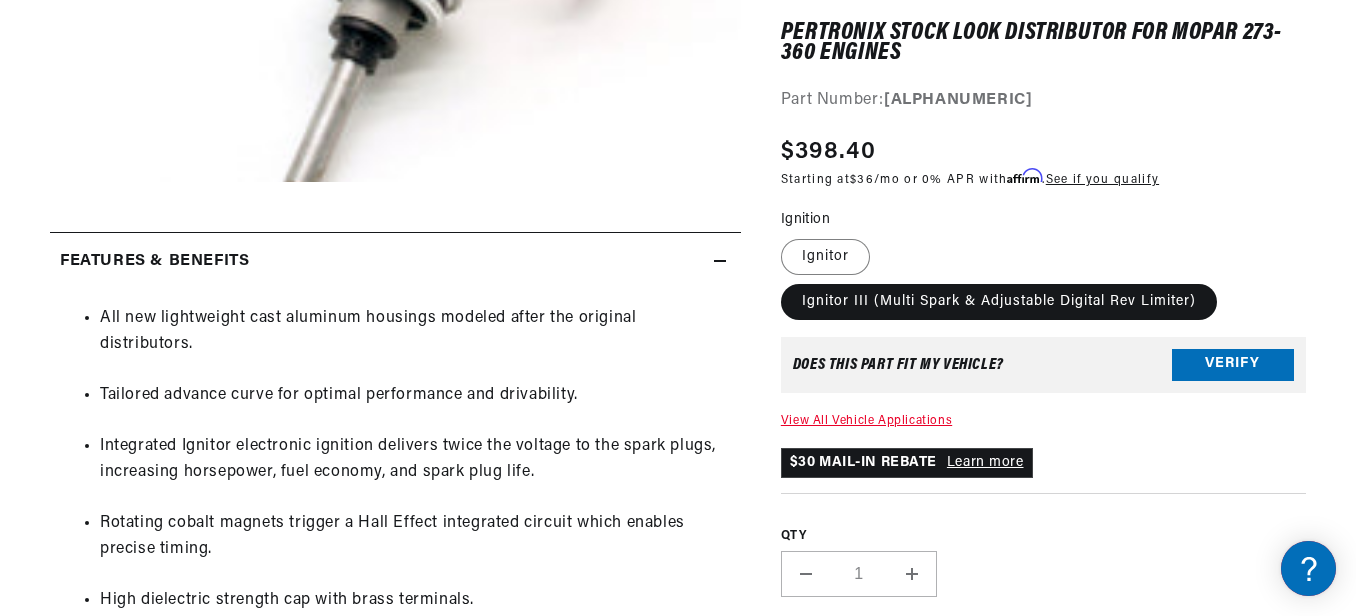 scroll, scrollTop: 0, scrollLeft: 37, axis: horizontal 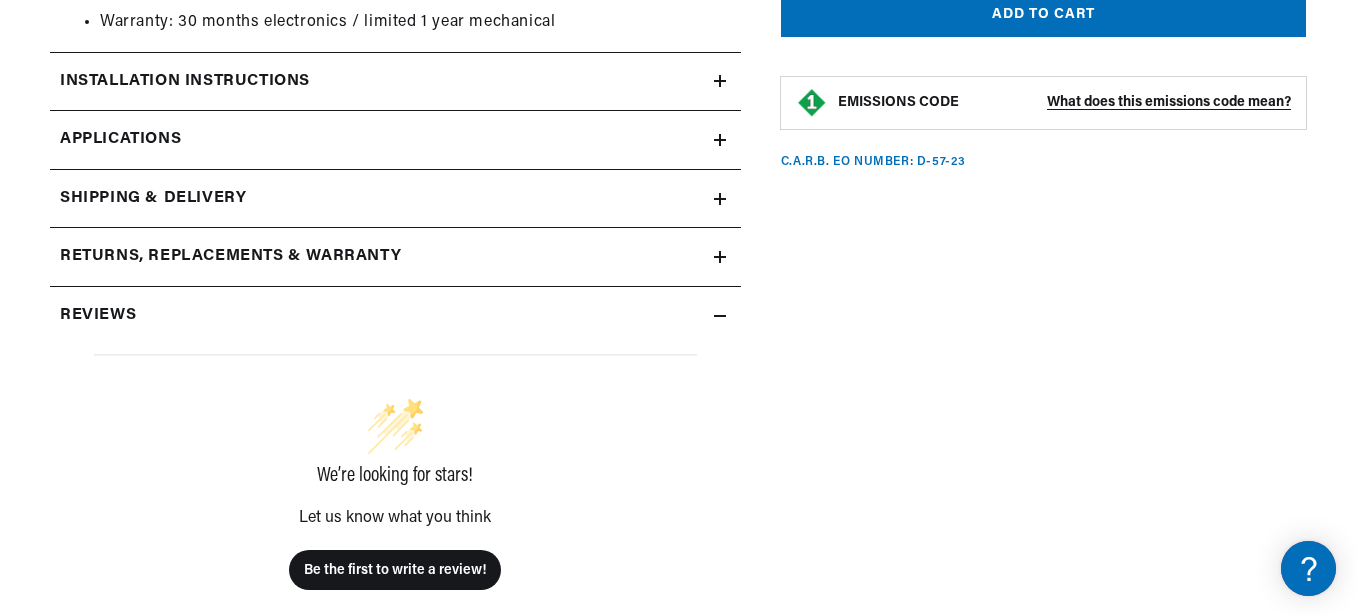 click 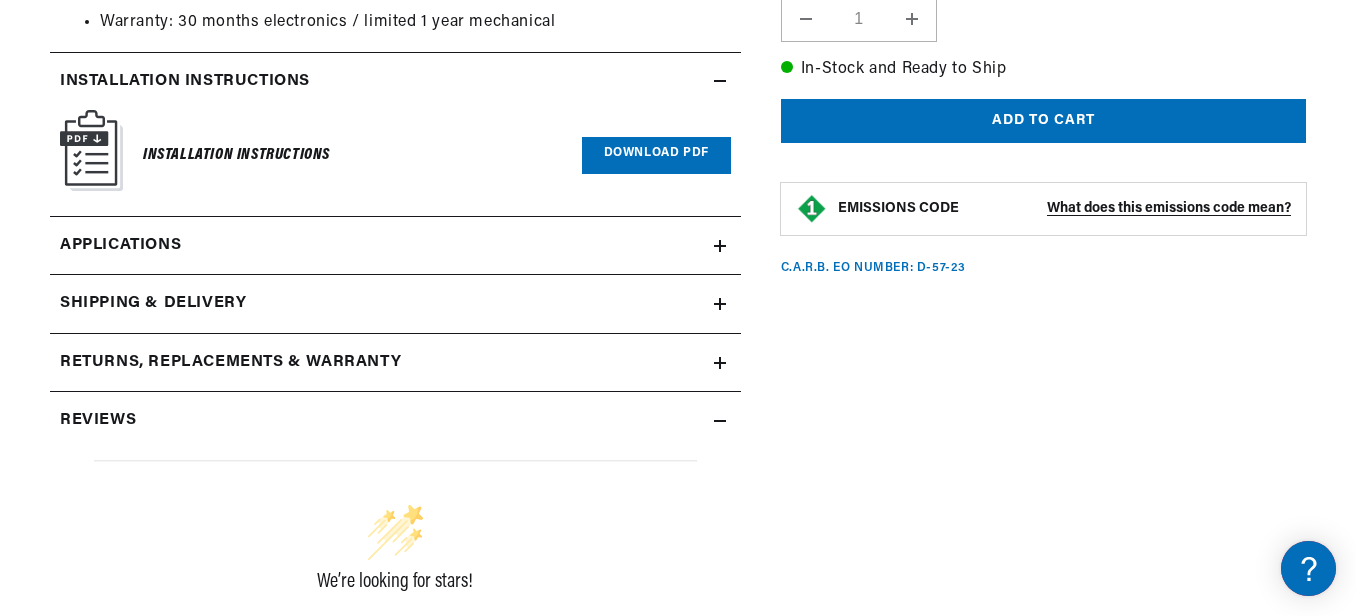 scroll, scrollTop: 0, scrollLeft: 0, axis: both 